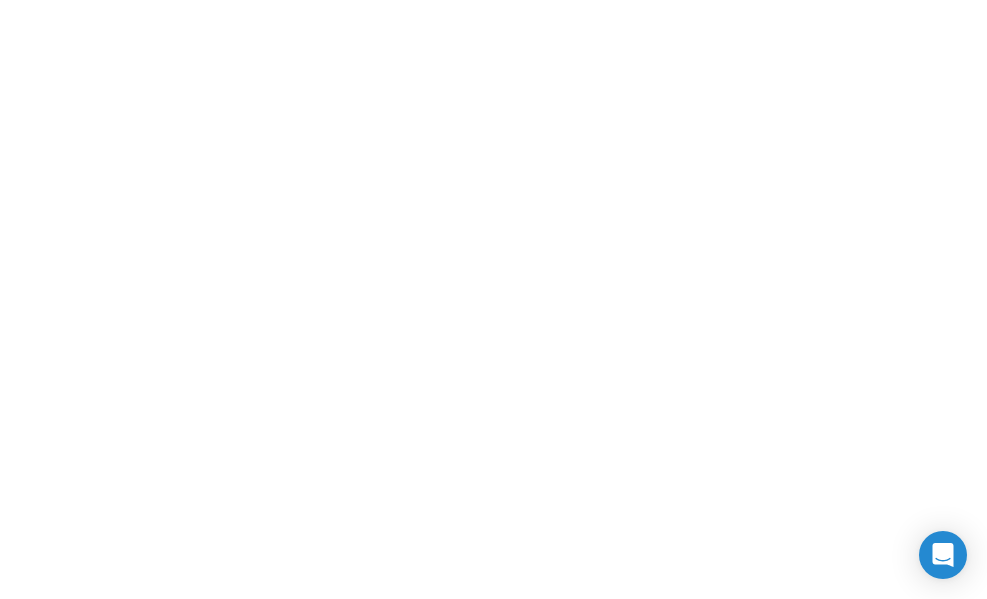 scroll, scrollTop: 0, scrollLeft: 0, axis: both 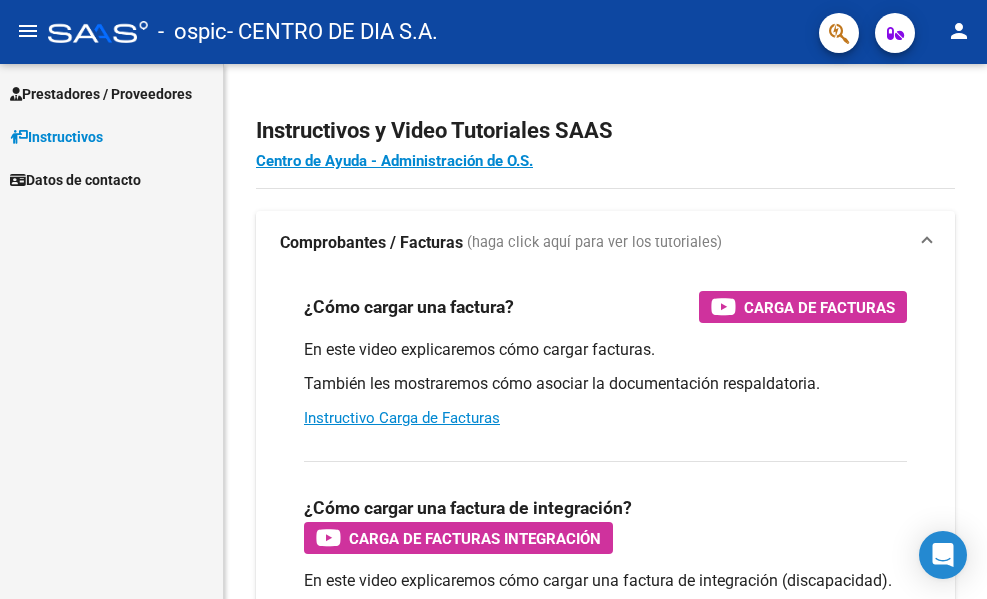 click on "Datos de contacto" at bounding box center [75, 180] 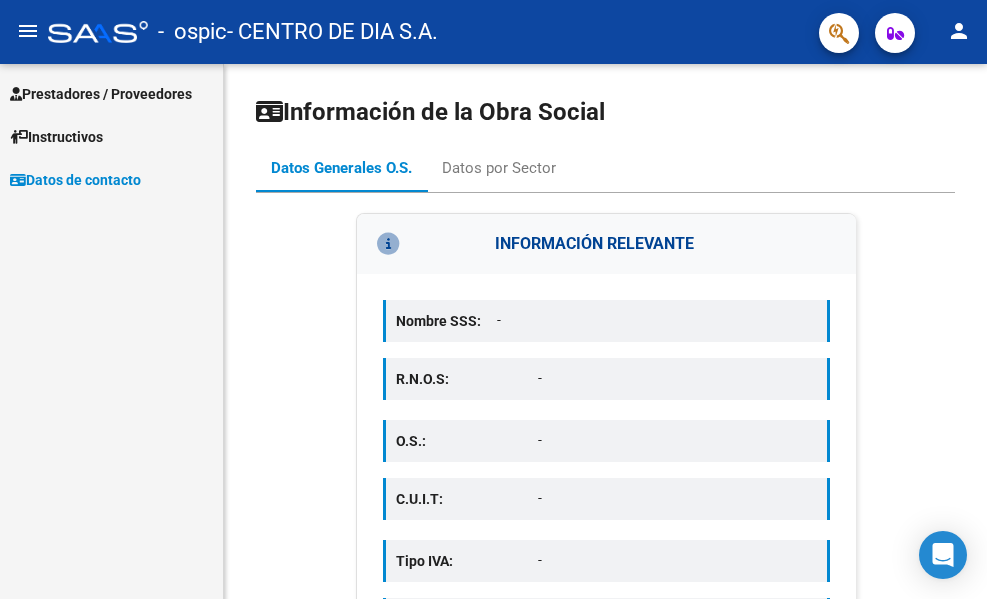 click on "Prestadores / Proveedores" at bounding box center (101, 94) 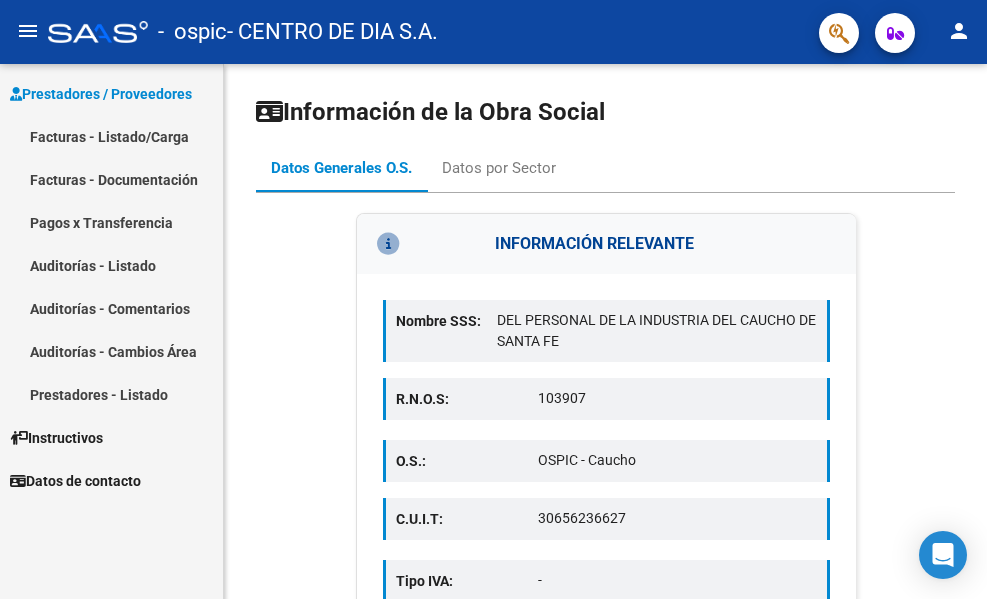 click on "Facturas - Listado/Carga" at bounding box center (111, 136) 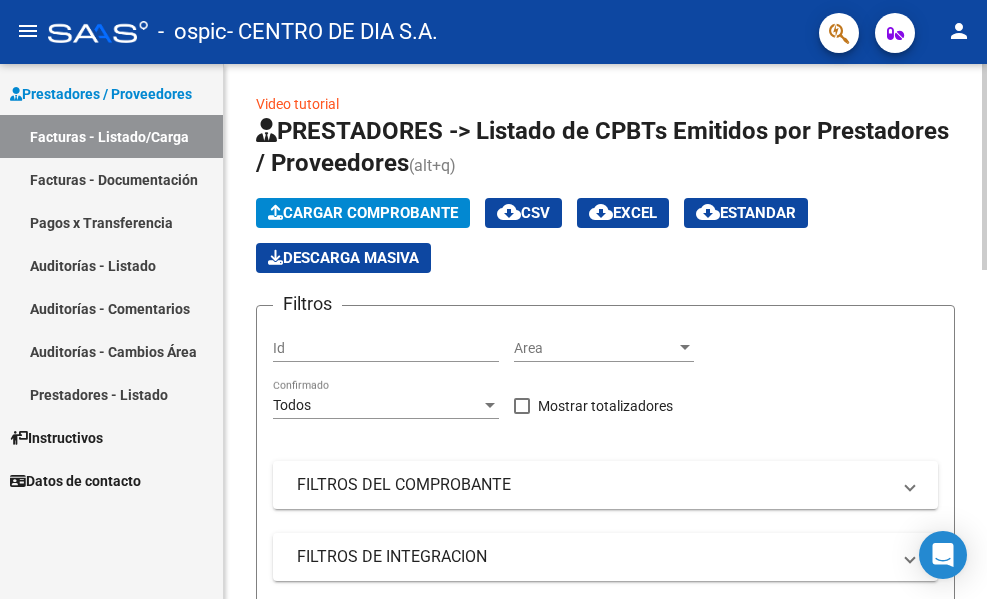 scroll, scrollTop: 0, scrollLeft: 0, axis: both 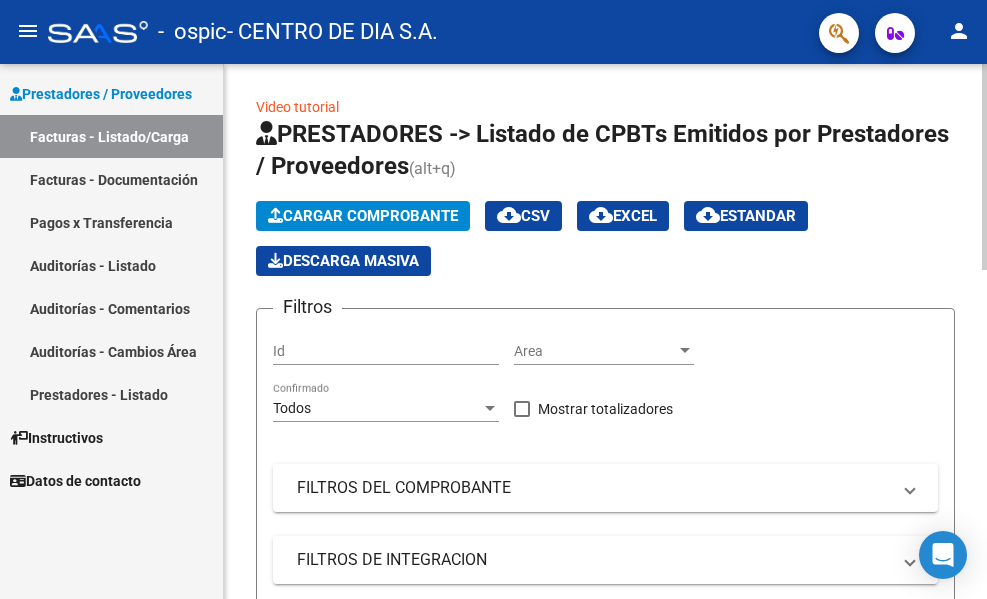 click on "Cargar Comprobante" 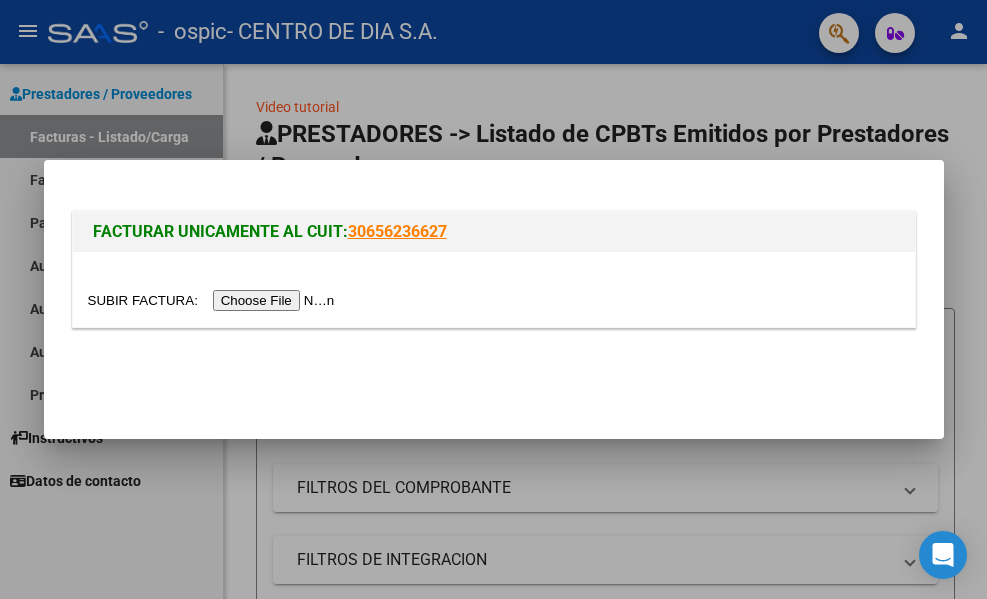 click at bounding box center [214, 300] 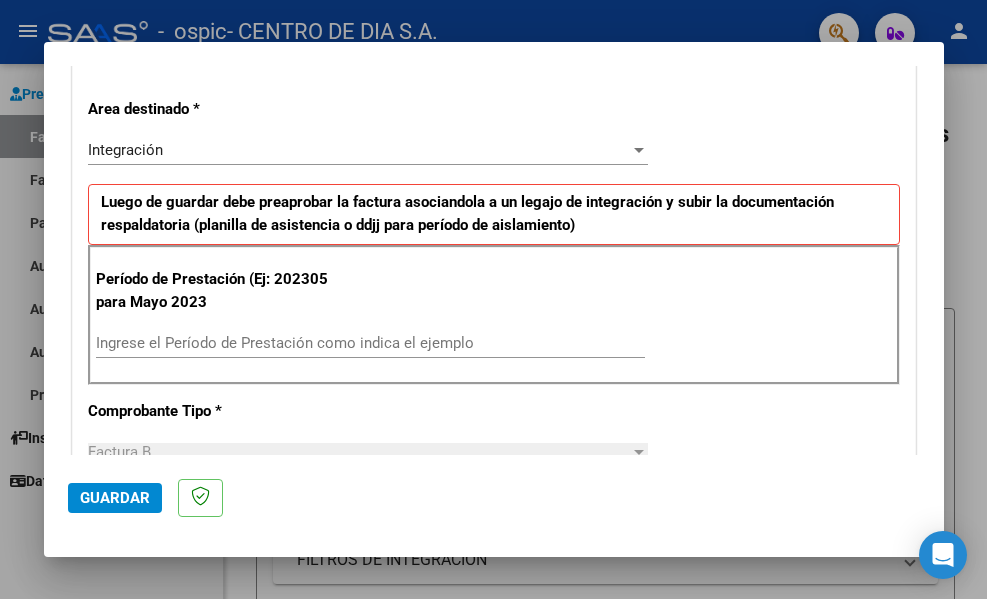 scroll, scrollTop: 500, scrollLeft: 0, axis: vertical 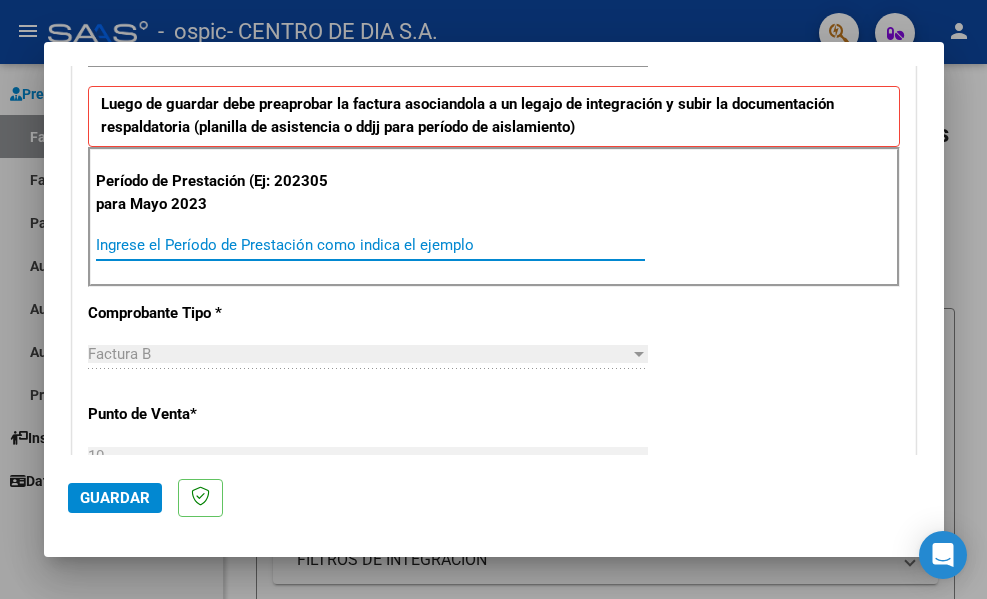 drag, startPoint x: 120, startPoint y: 246, endPoint x: 332, endPoint y: 235, distance: 212.28519 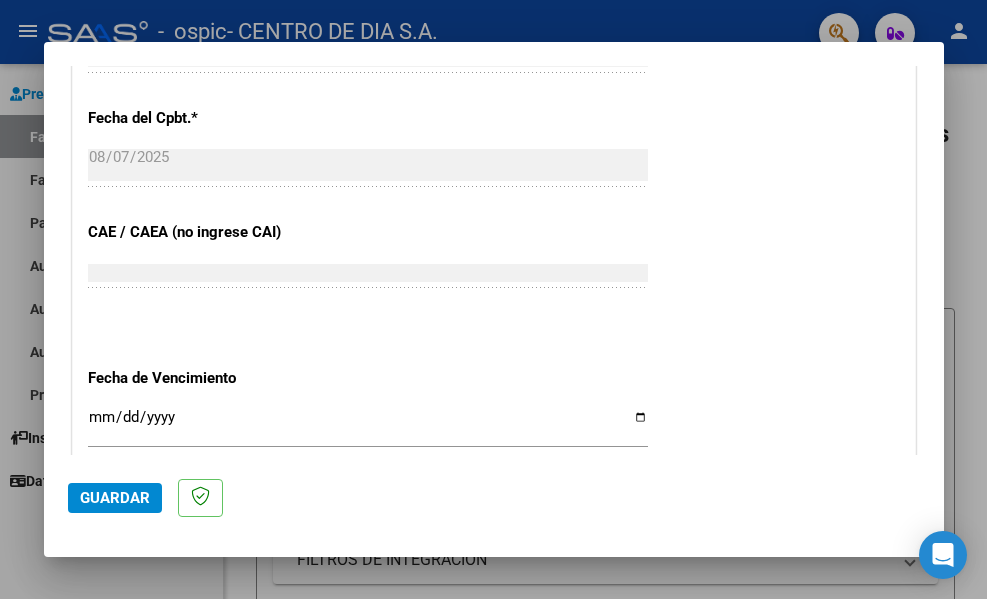 scroll, scrollTop: 1200, scrollLeft: 0, axis: vertical 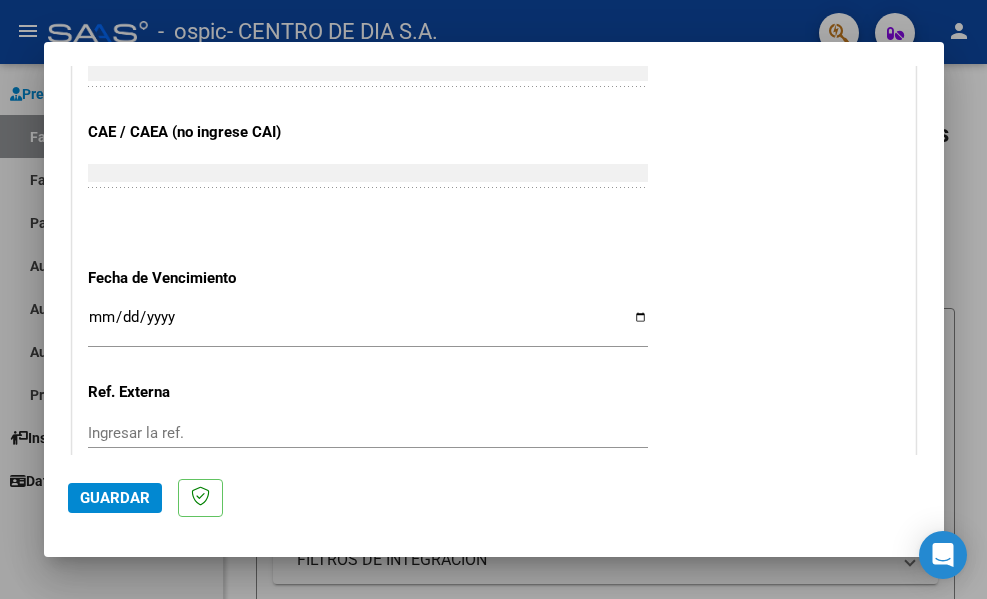 type on "202507" 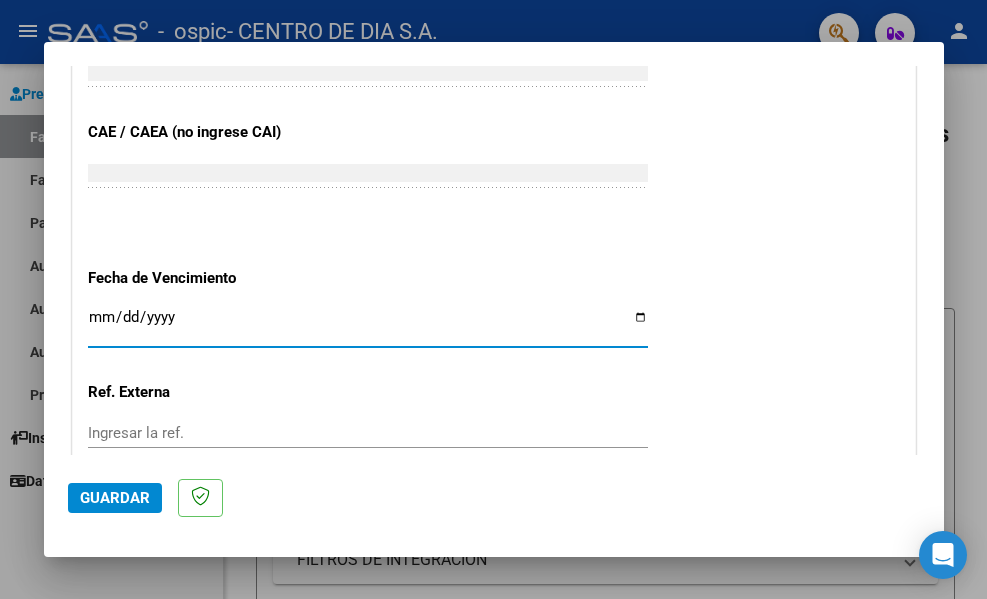 click on "Ingresar la fecha" at bounding box center [368, 325] 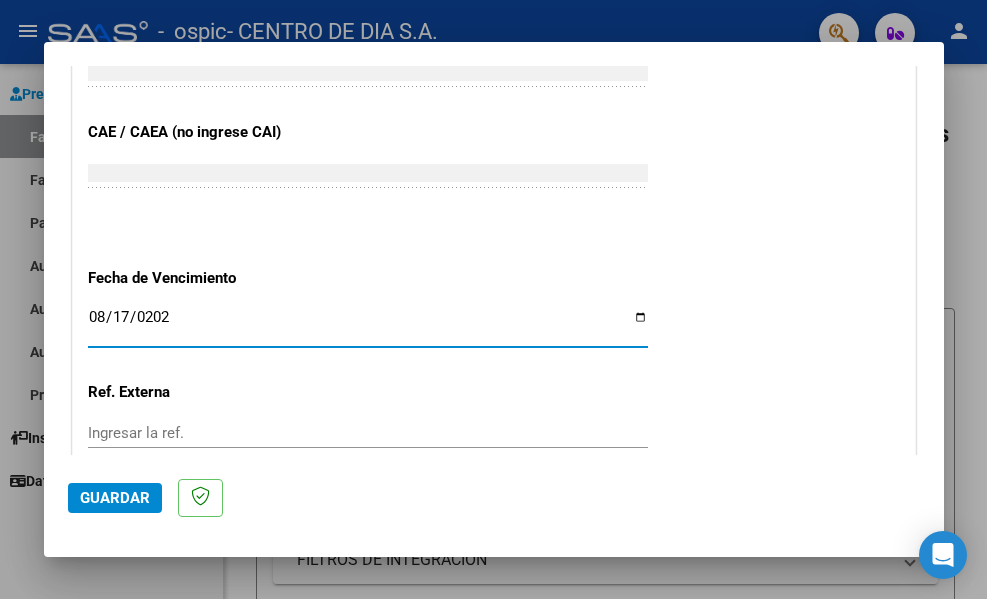 type on "2025-08-17" 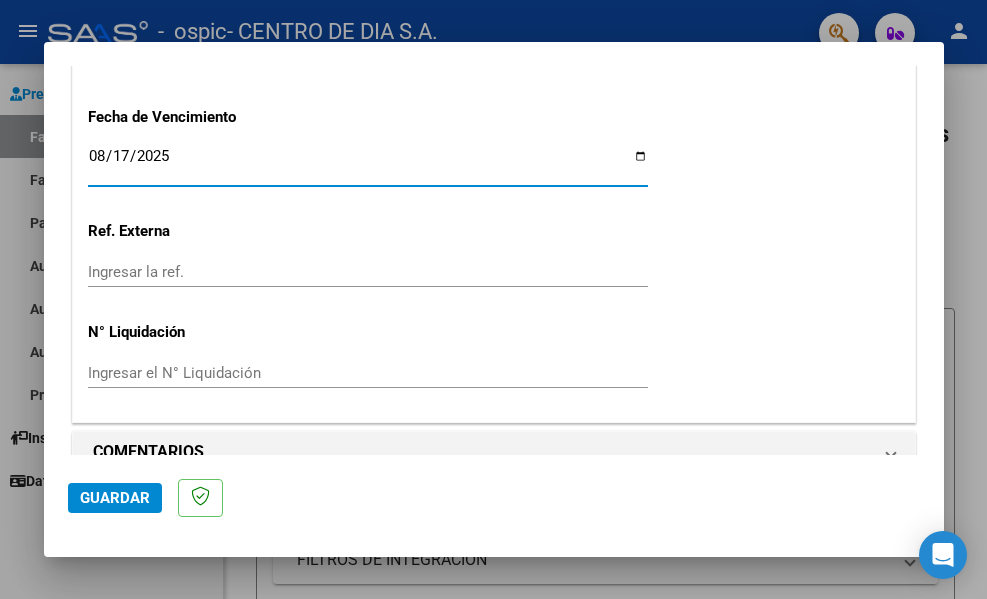 scroll, scrollTop: 1394, scrollLeft: 0, axis: vertical 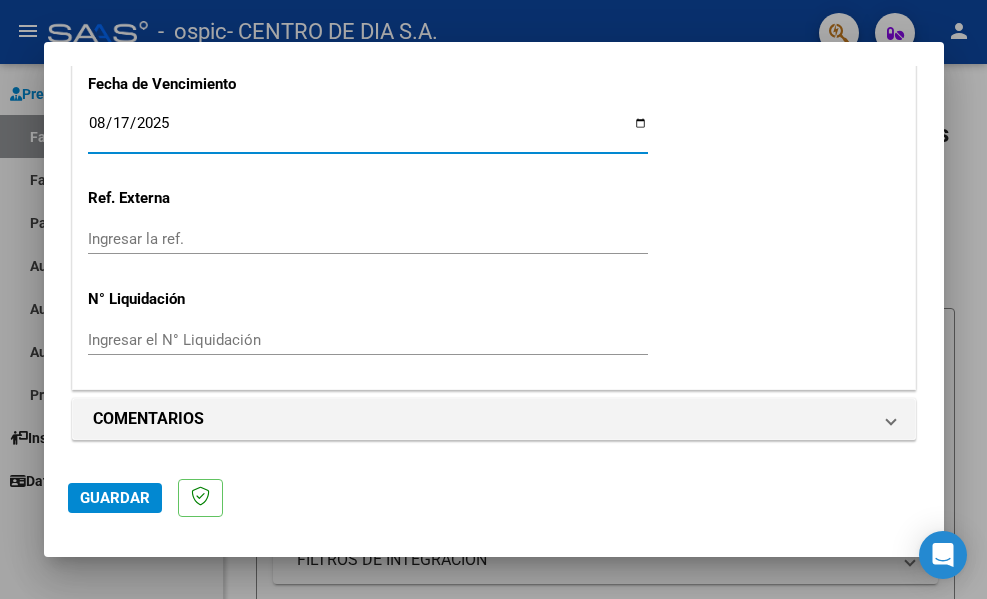 click on "Guardar" 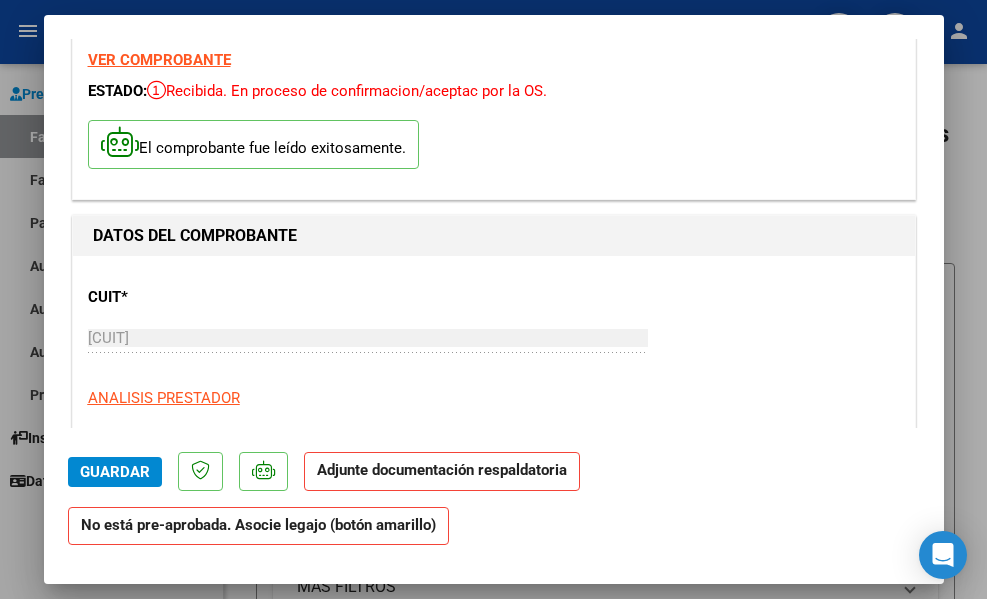 scroll, scrollTop: 200, scrollLeft: 0, axis: vertical 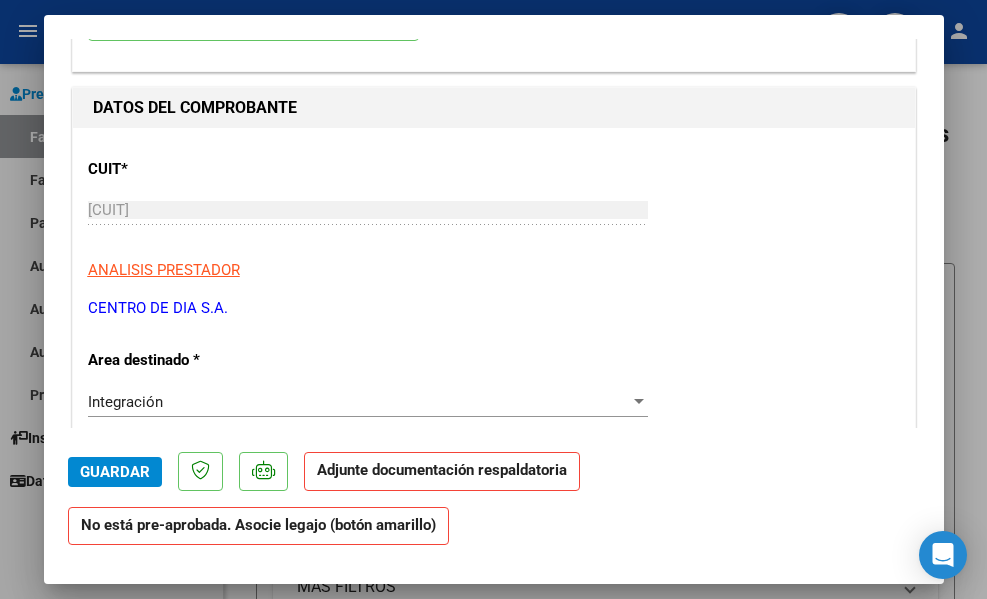 click on "Adjunte documentación respaldatoria" 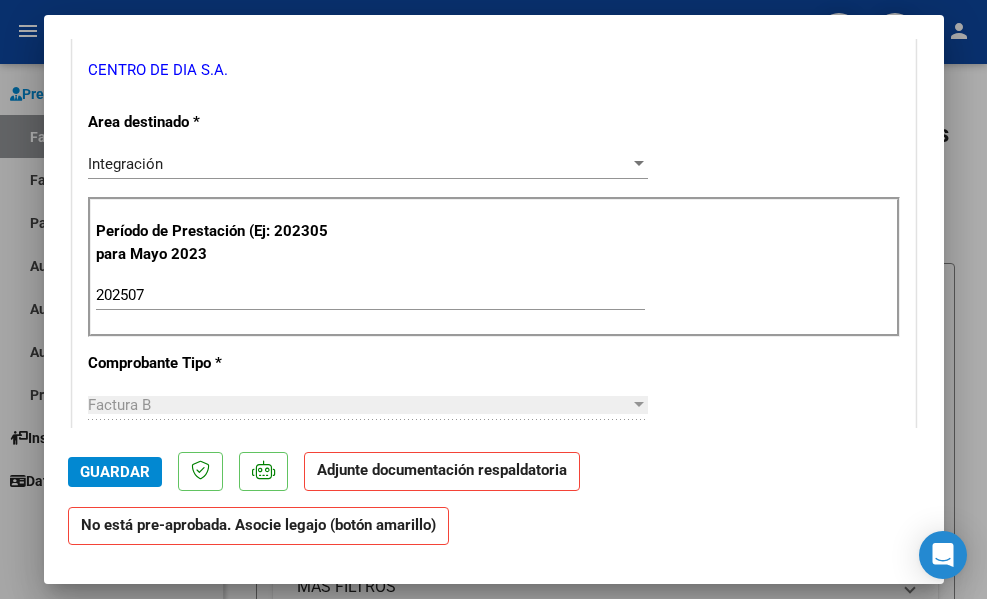 scroll, scrollTop: 500, scrollLeft: 0, axis: vertical 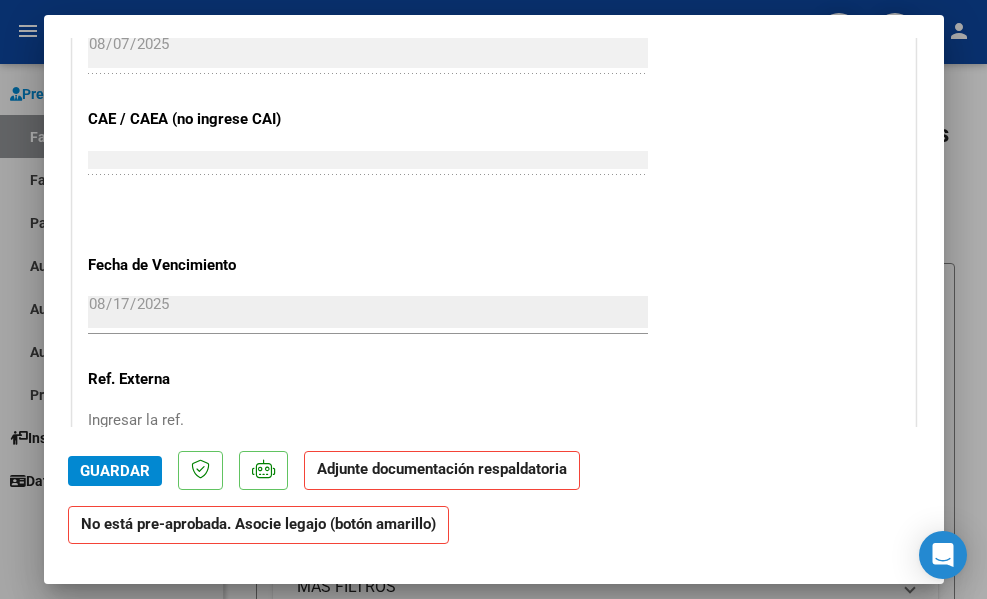 click on "Adjunte documentación respaldatoria" 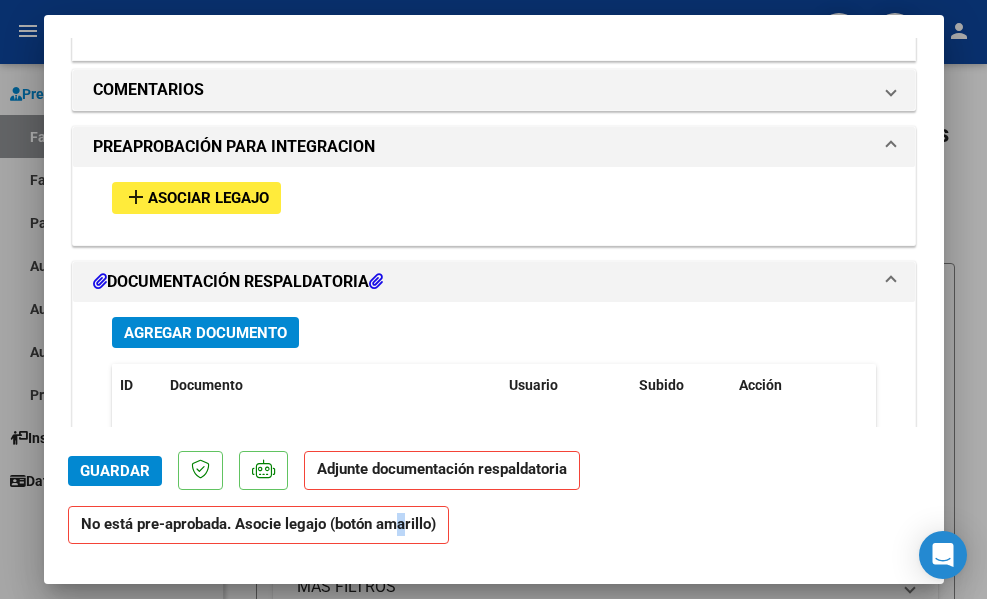 scroll, scrollTop: 1810, scrollLeft: 0, axis: vertical 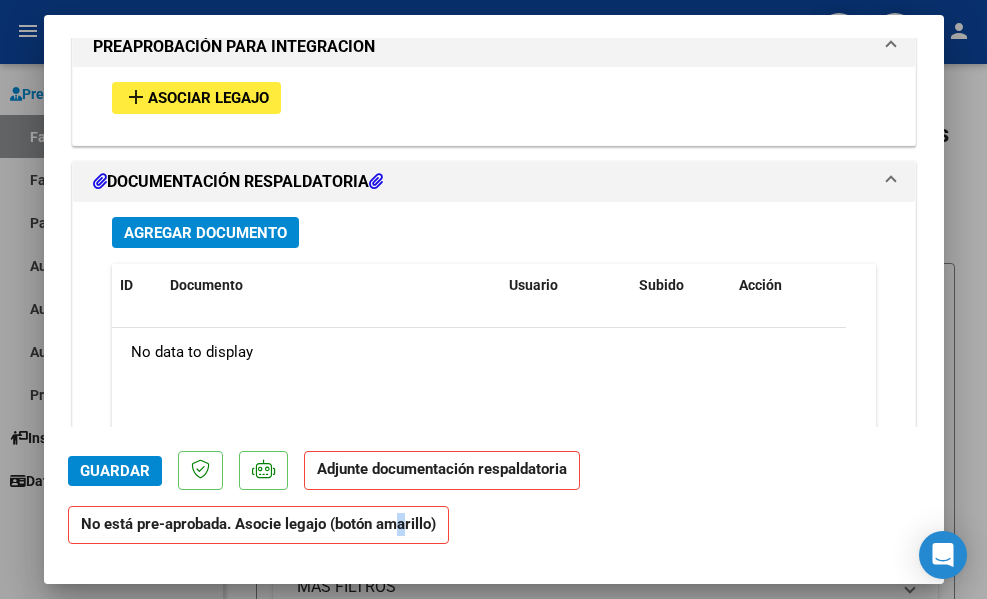 click on "Agregar Documento" at bounding box center (205, 233) 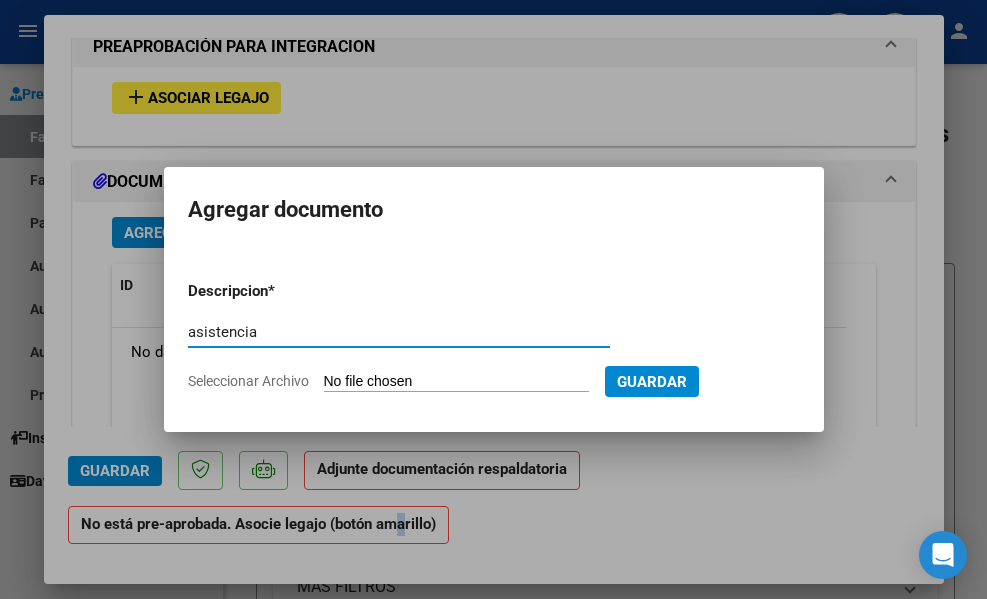 type on "asistencia" 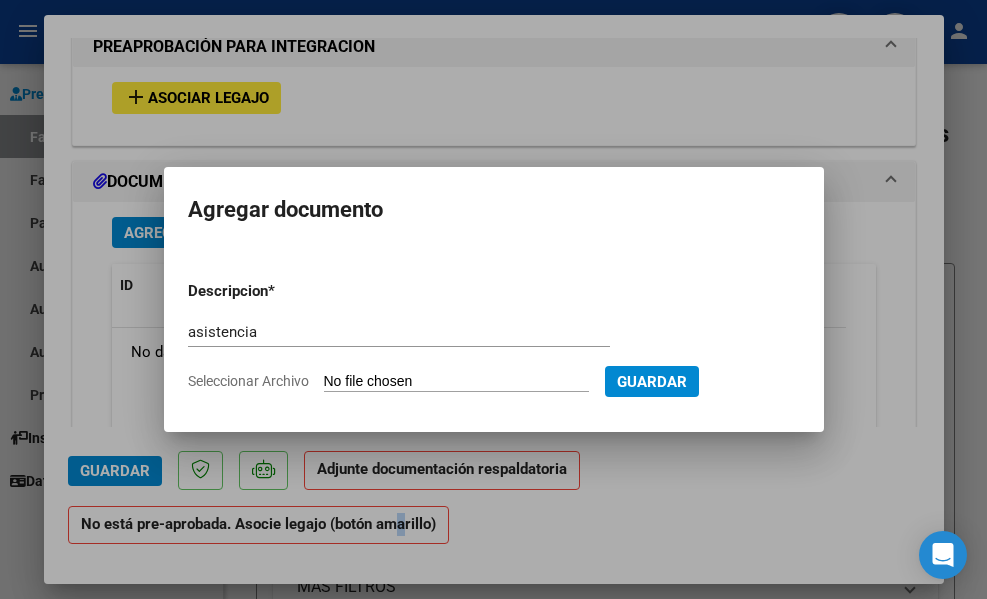type on "C:\fakepath\[LAST] [FIRST].pdf" 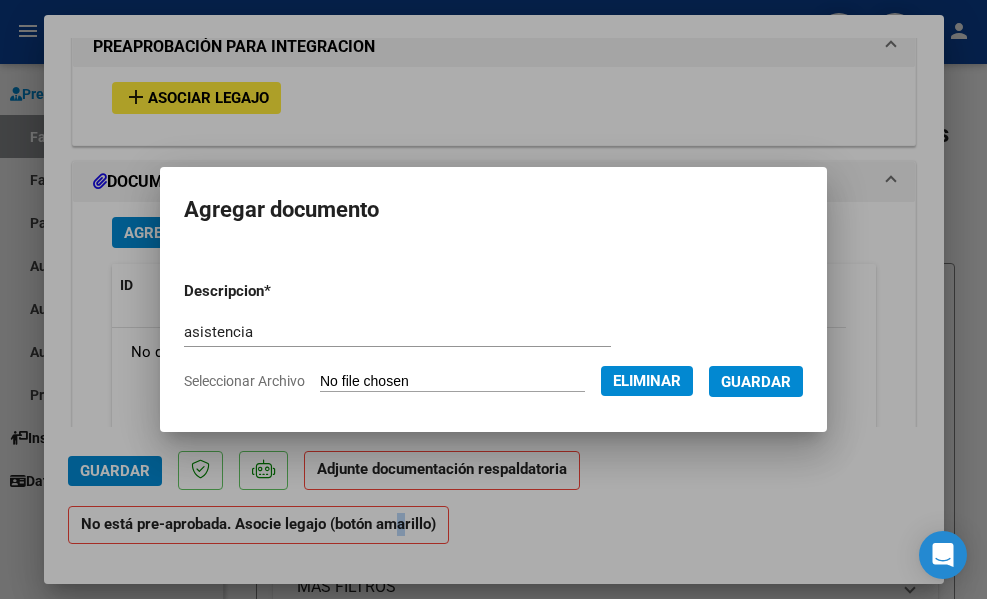 click on "Guardar" at bounding box center [756, 382] 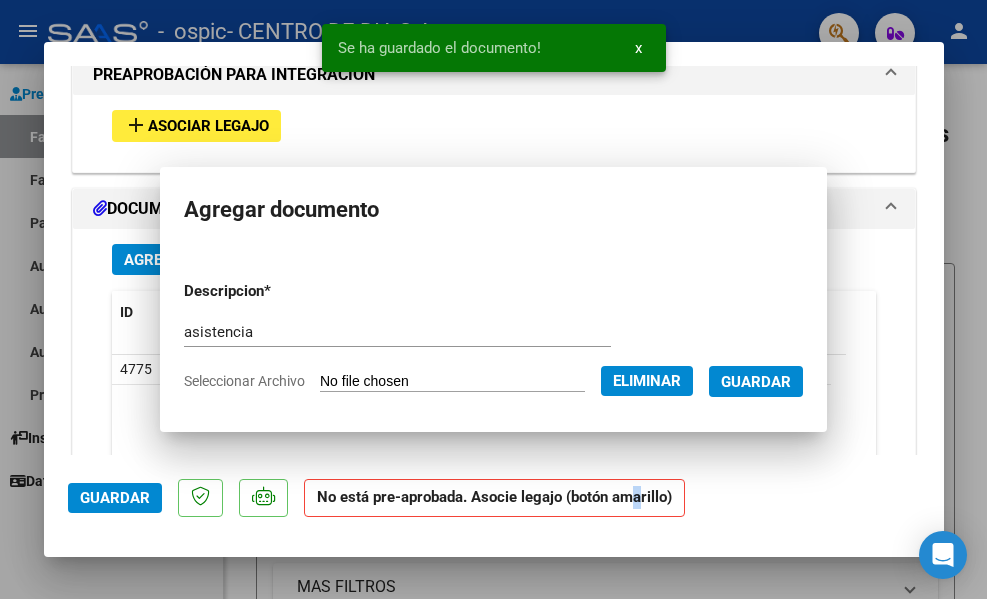 scroll, scrollTop: 0, scrollLeft: 0, axis: both 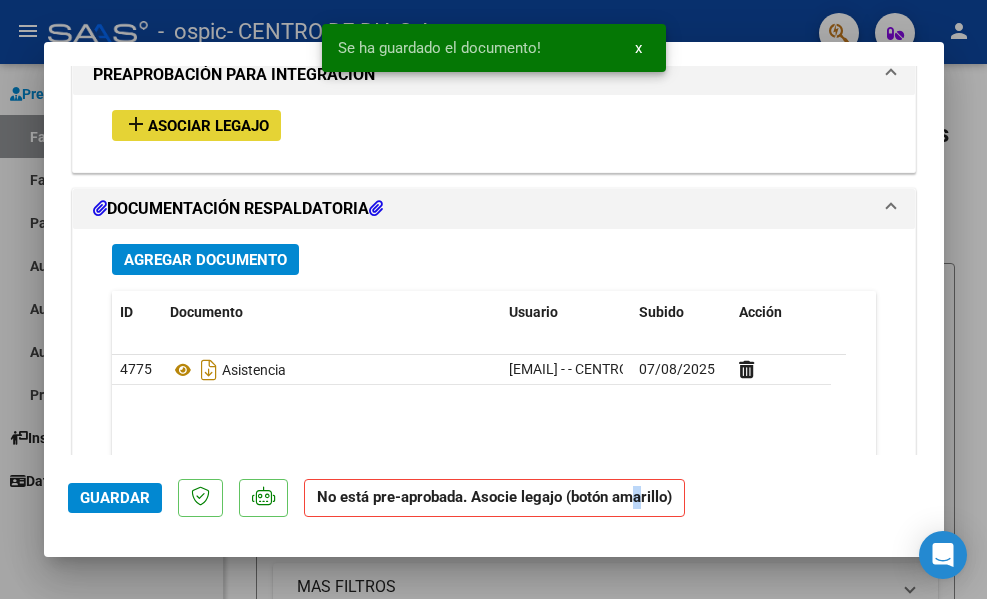 click on "Asociar Legajo" at bounding box center [208, 126] 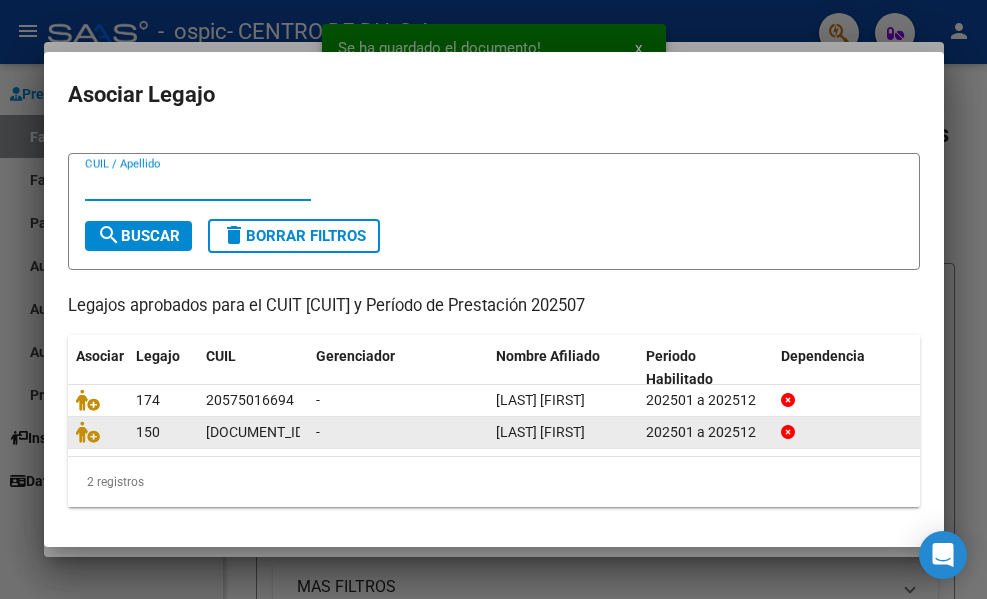 scroll, scrollTop: 80, scrollLeft: 0, axis: vertical 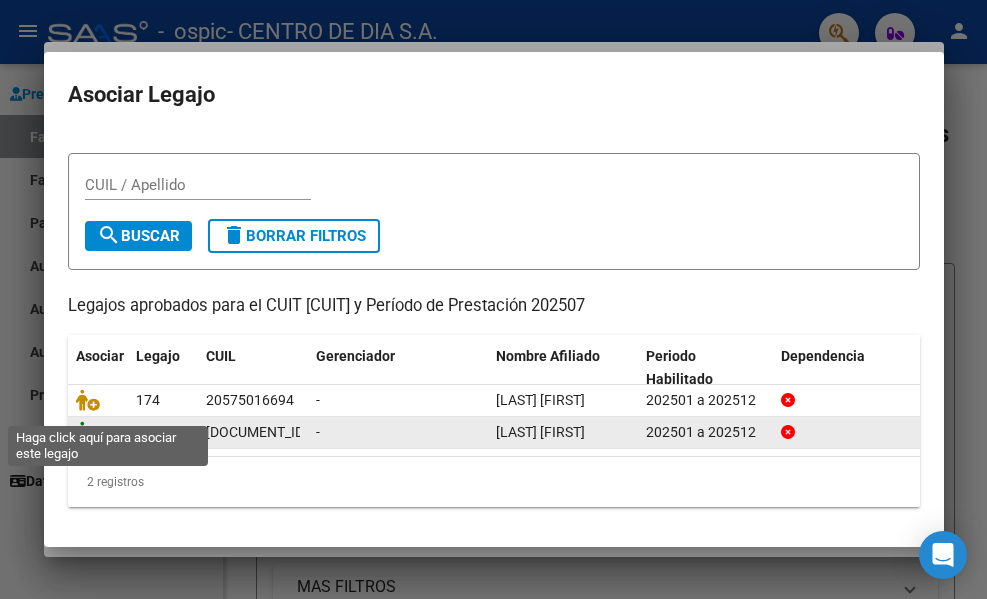 click 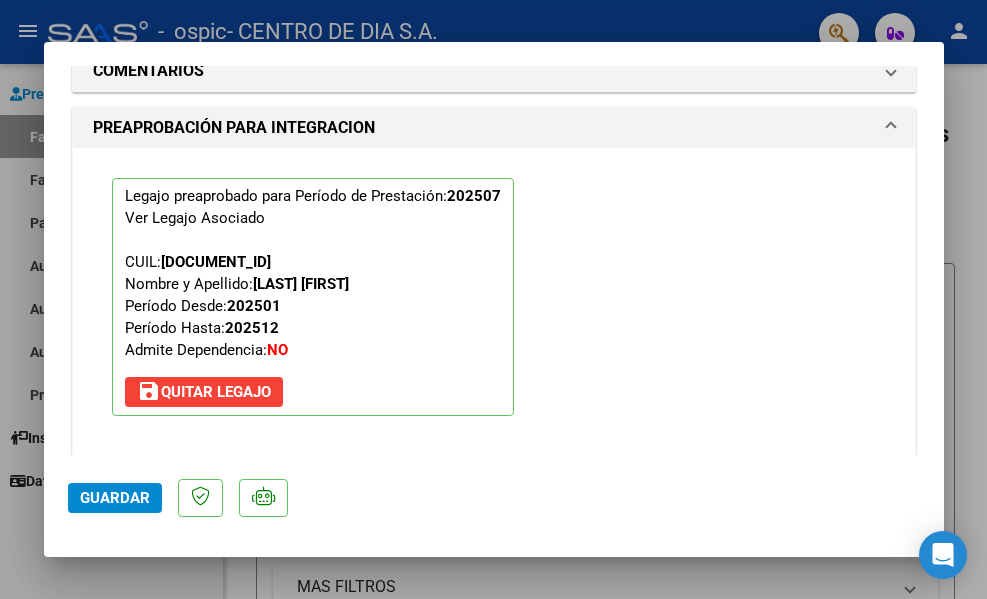 scroll, scrollTop: 1862, scrollLeft: 0, axis: vertical 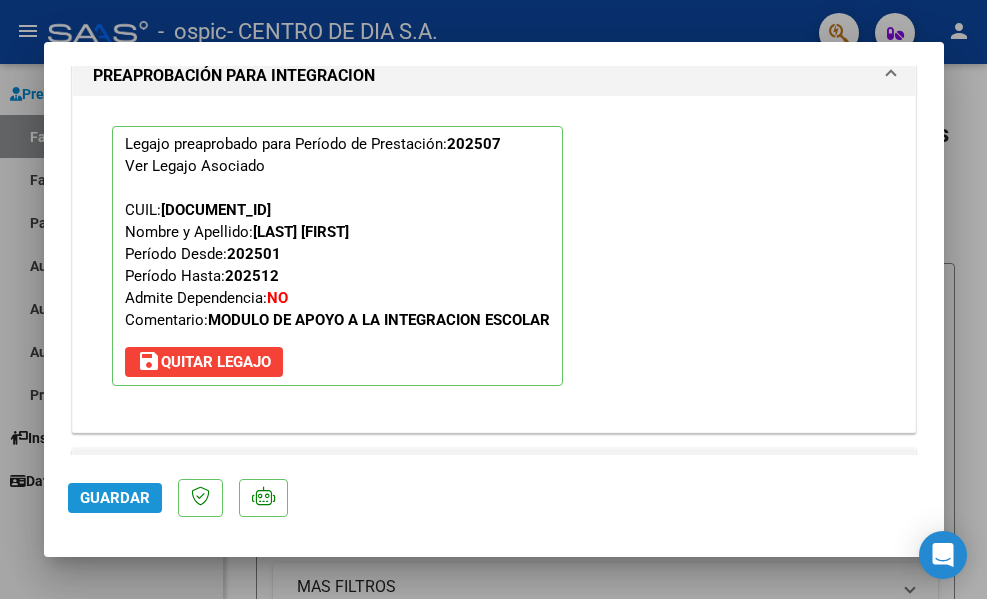 click on "Guardar" 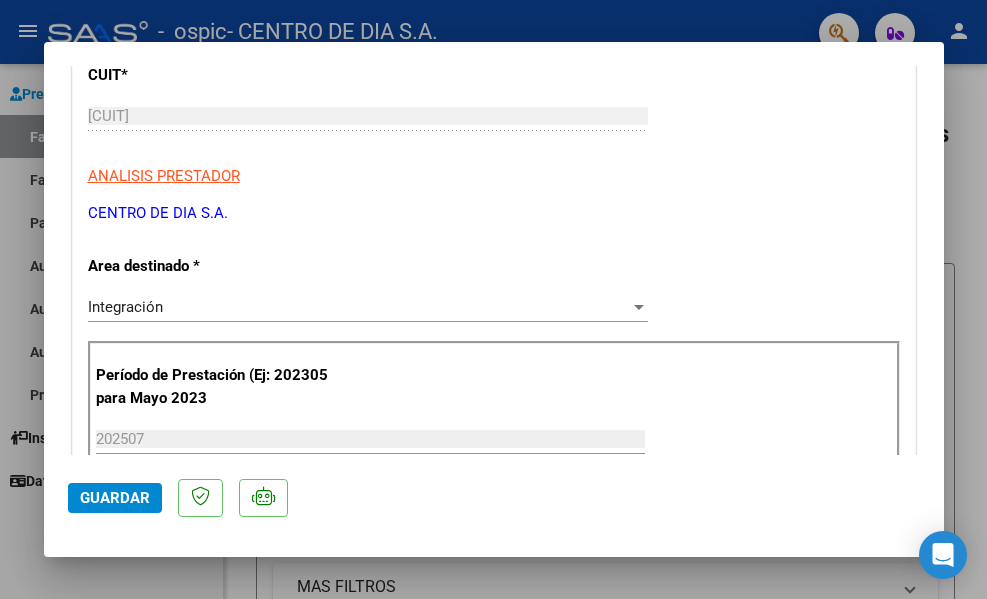 scroll, scrollTop: 0, scrollLeft: 0, axis: both 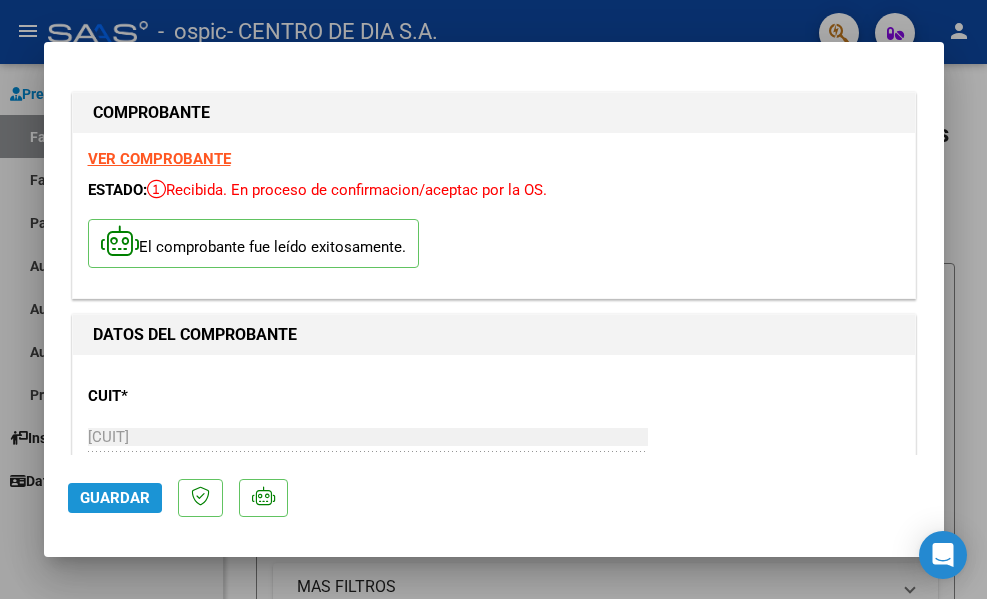 click on "Guardar" 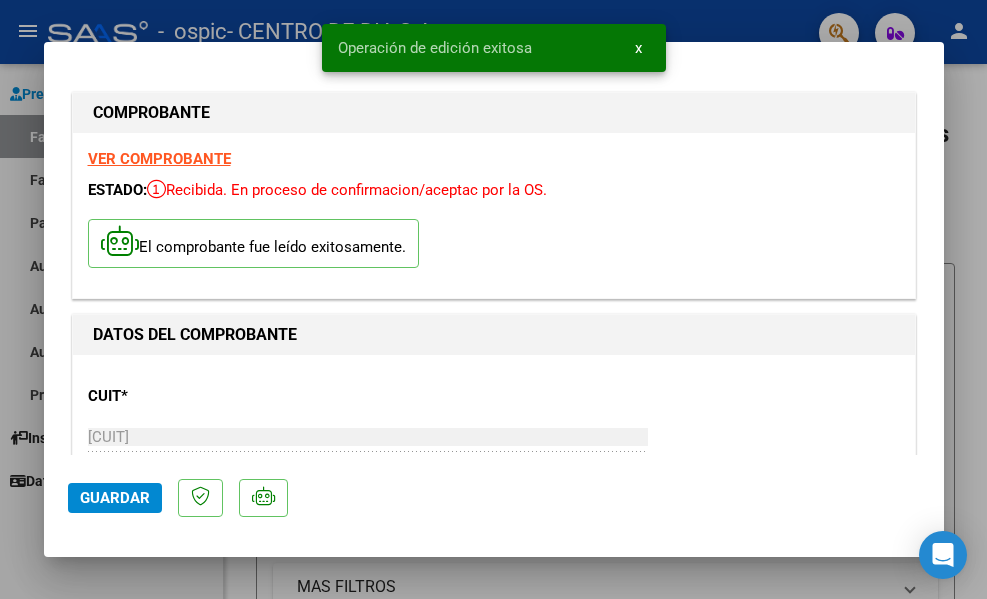 click at bounding box center [493, 299] 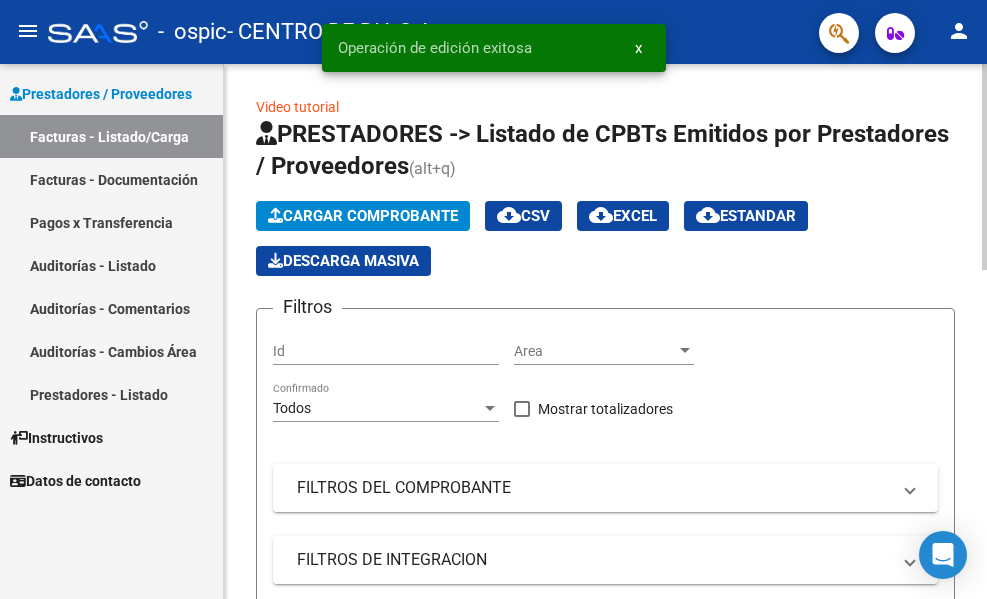 click on "Cargar Comprobante" 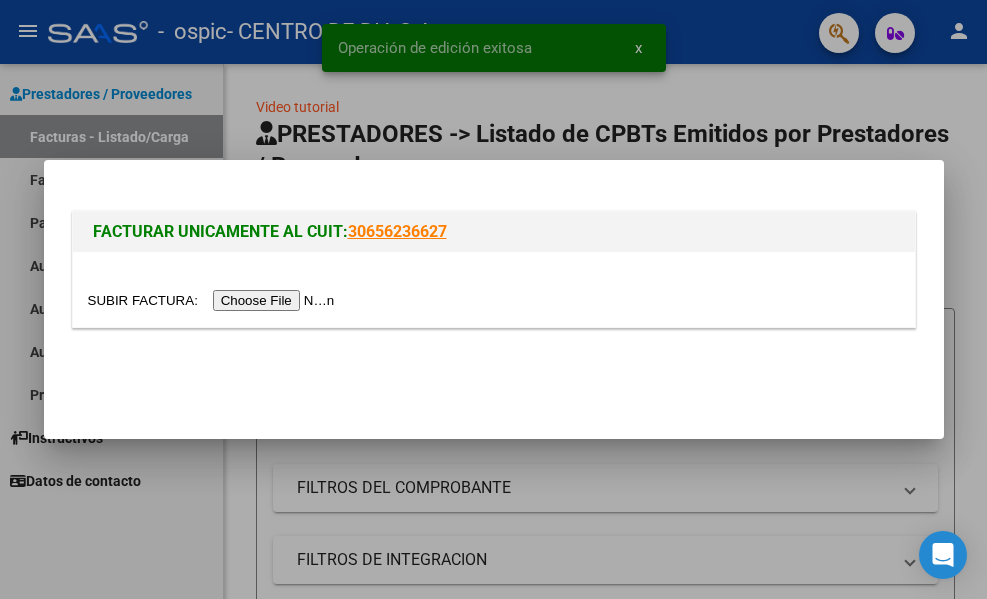 click at bounding box center (214, 300) 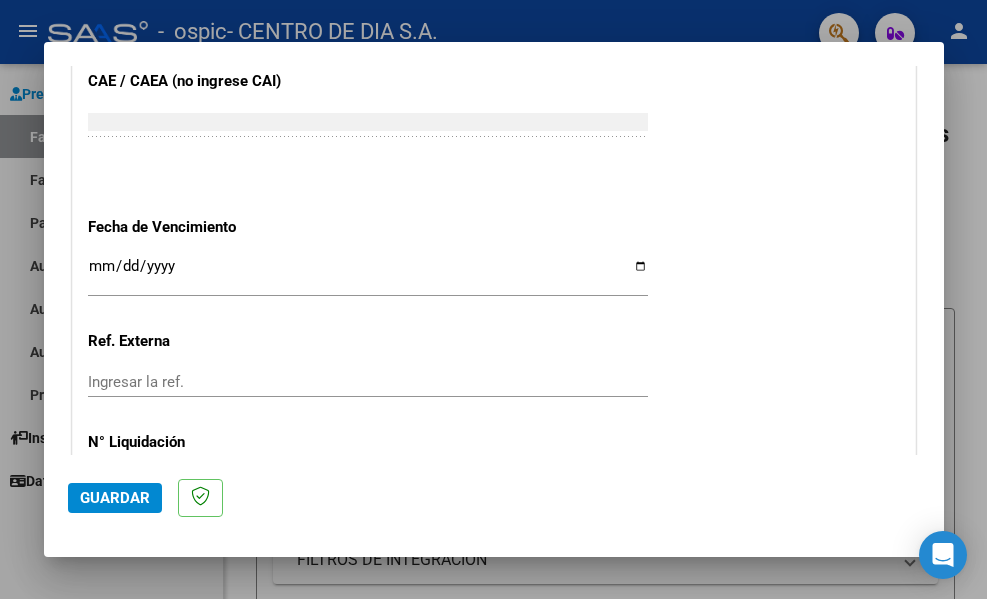 scroll, scrollTop: 1300, scrollLeft: 0, axis: vertical 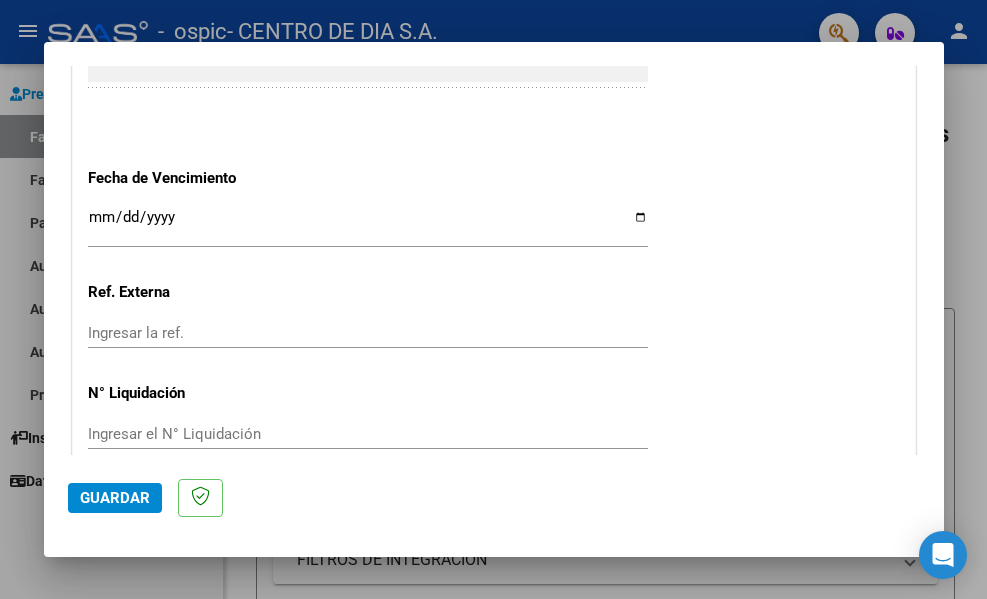 click on "Ingresar la fecha" at bounding box center [368, 225] 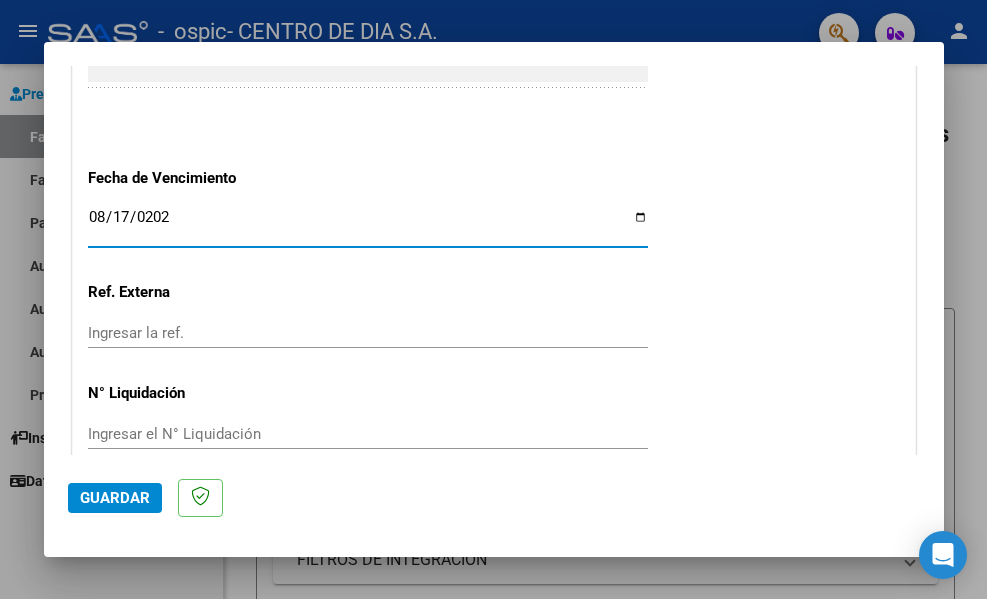 type on "2025-08-17" 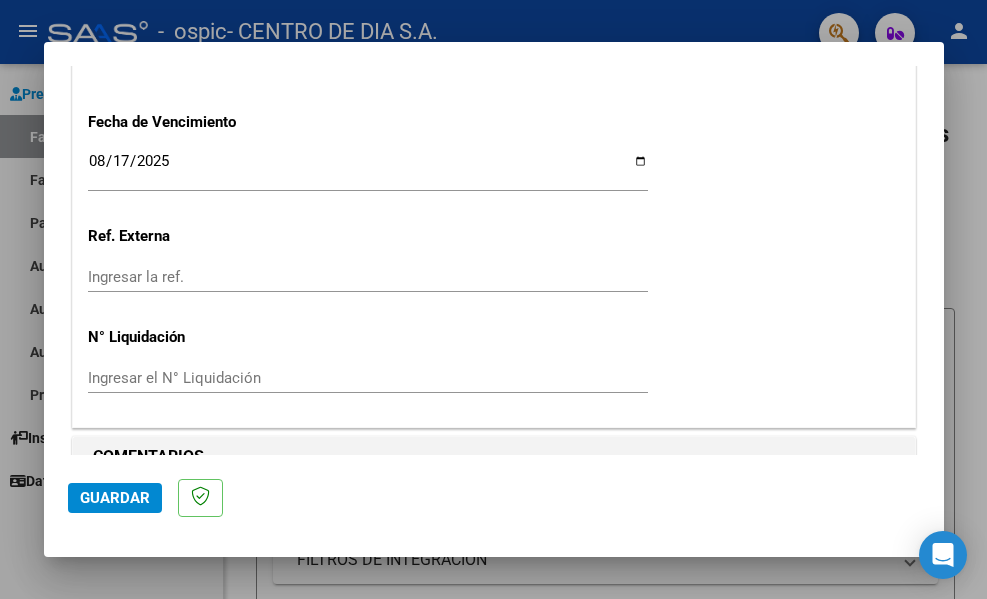 scroll, scrollTop: 1394, scrollLeft: 0, axis: vertical 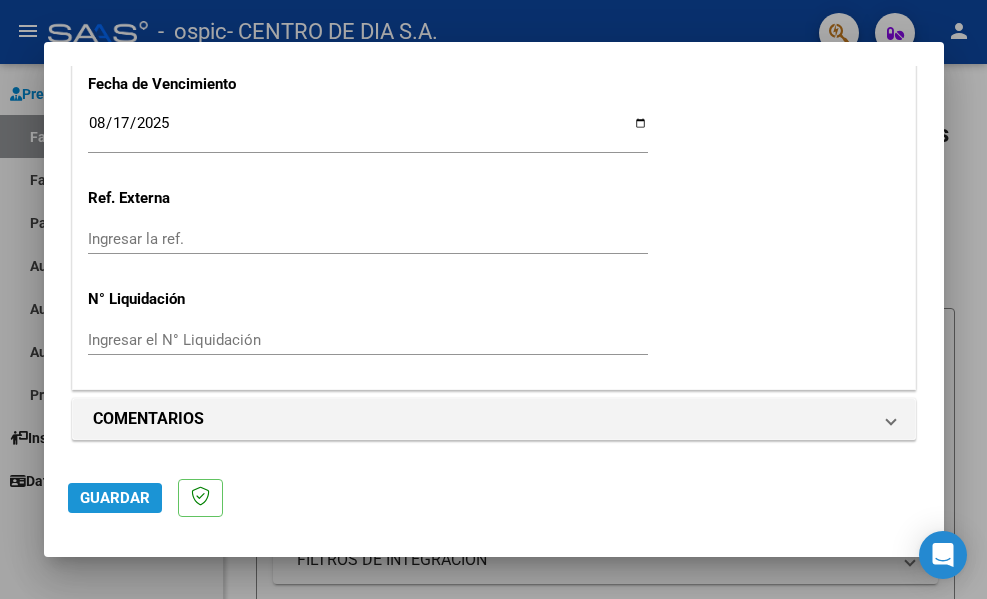 click on "Guardar" 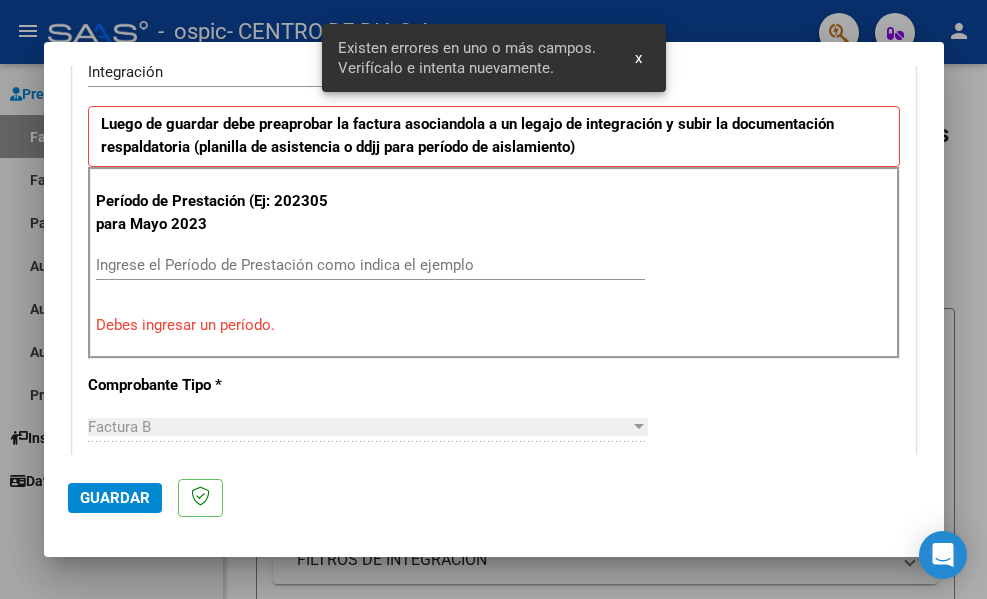 scroll, scrollTop: 464, scrollLeft: 0, axis: vertical 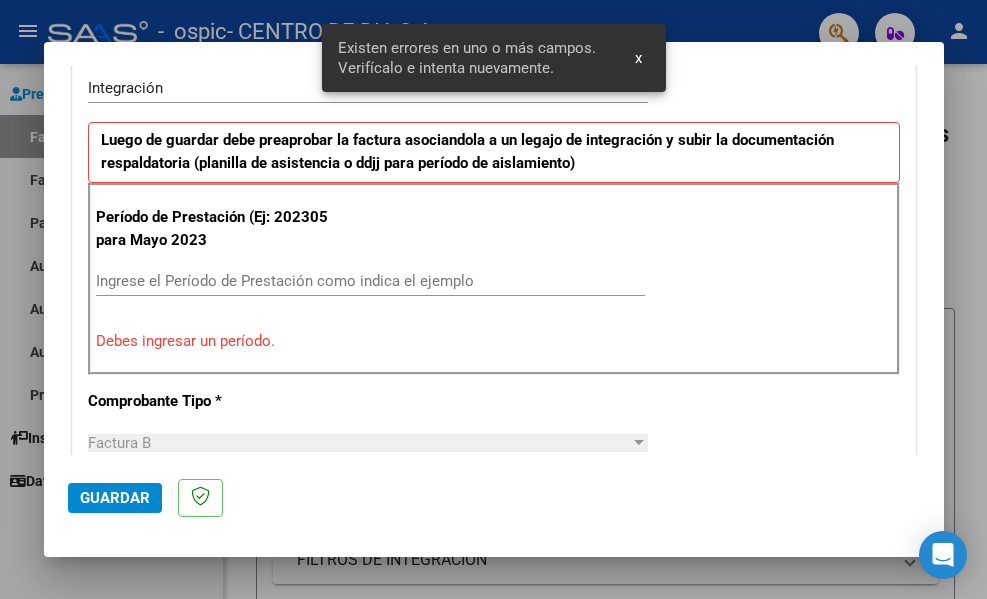 click on "Ingrese el Período de Prestación como indica el ejemplo" at bounding box center (370, 281) 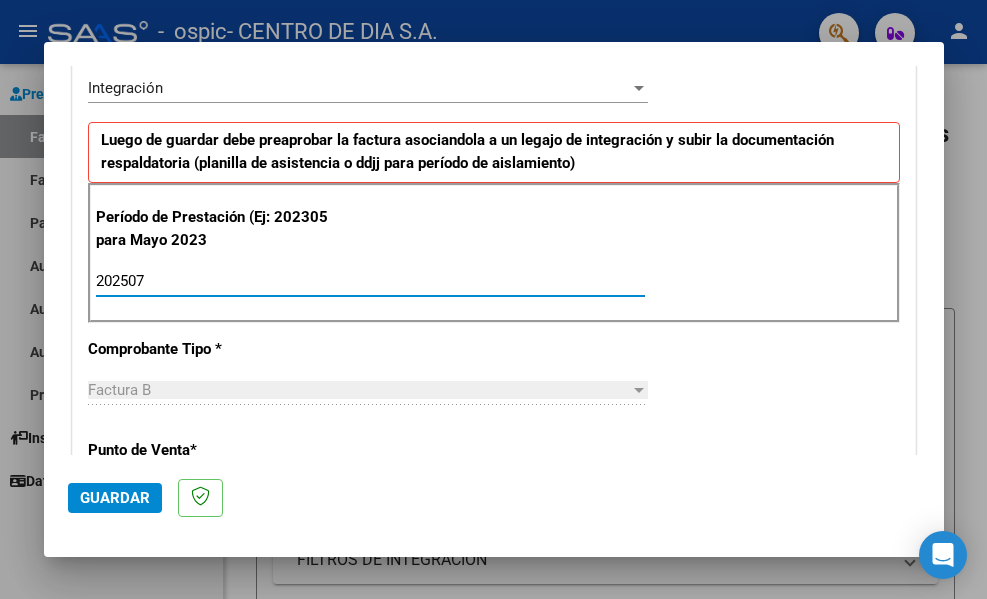 type on "202507" 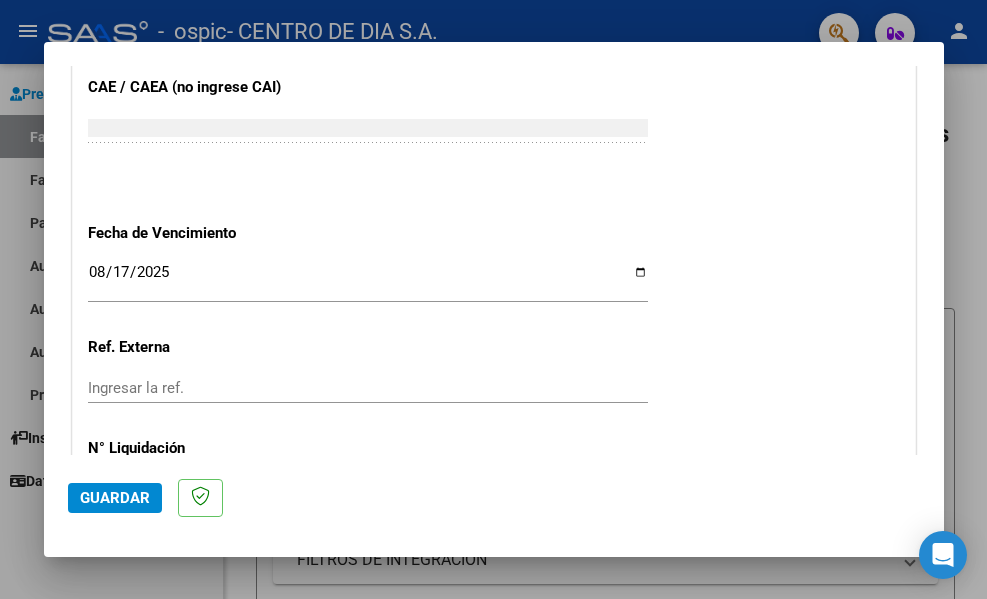 scroll, scrollTop: 1394, scrollLeft: 0, axis: vertical 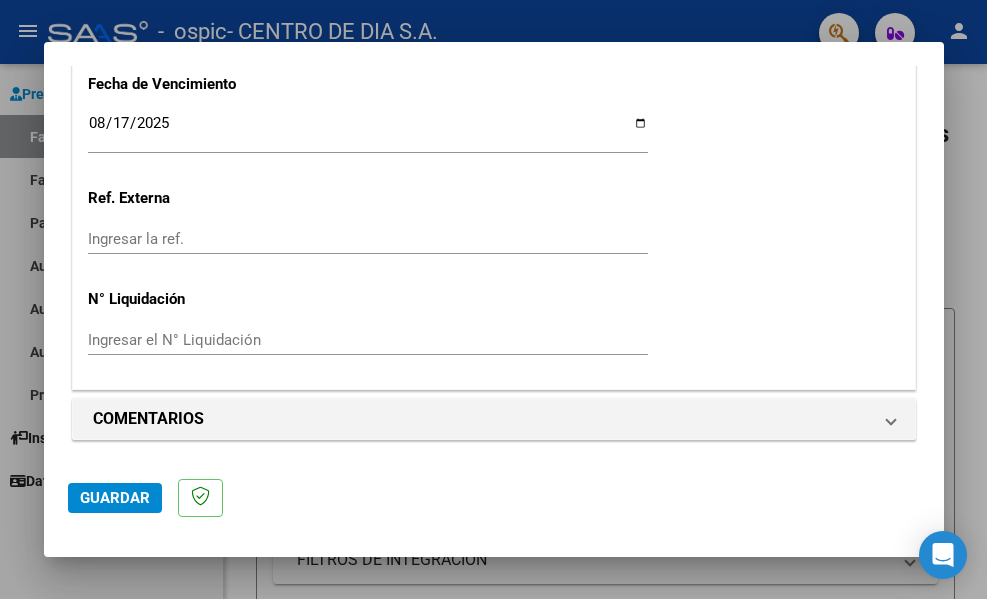 click on "Guardar" 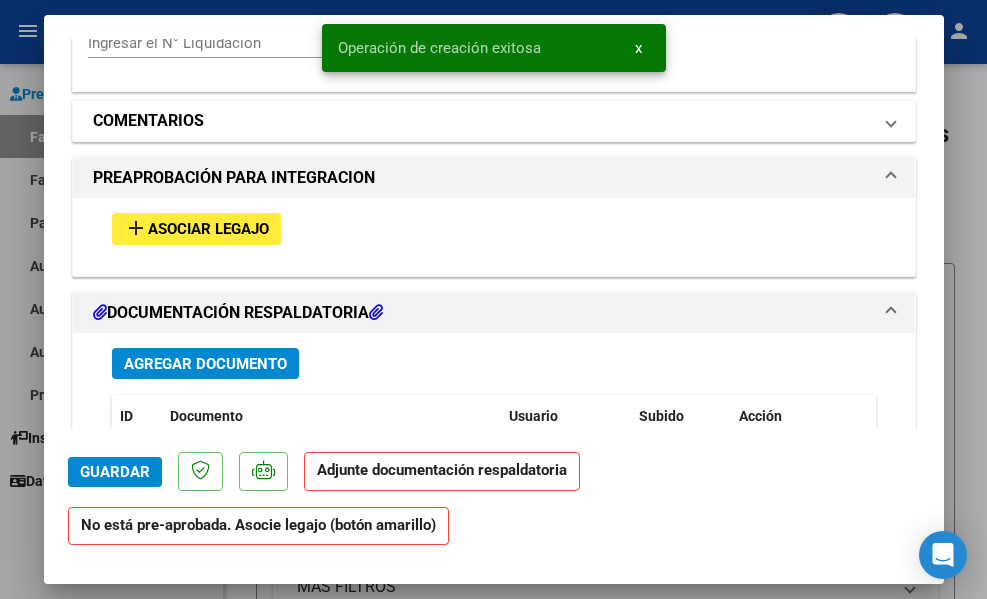 scroll, scrollTop: 1700, scrollLeft: 0, axis: vertical 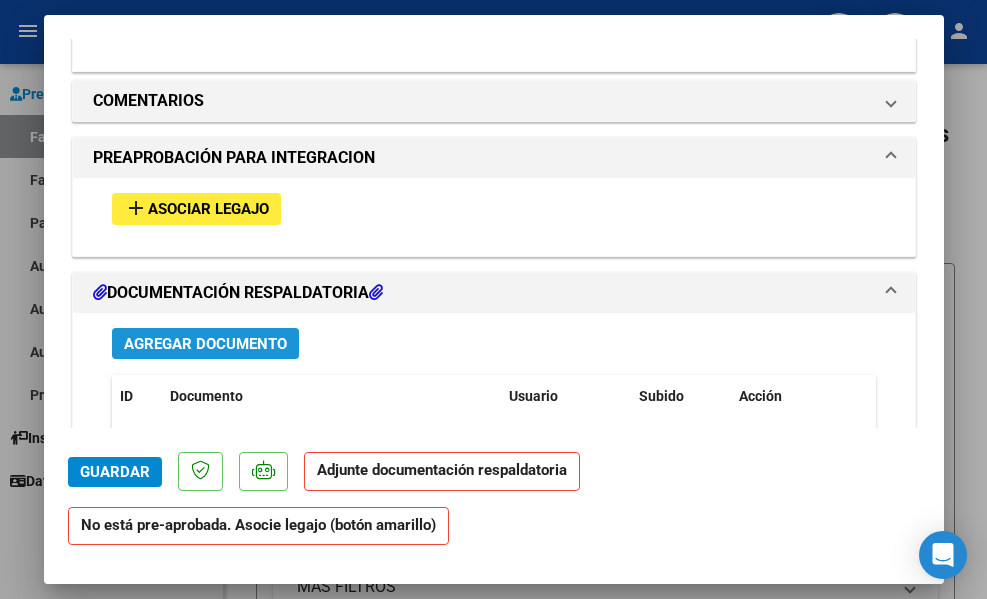 click on "Agregar Documento" at bounding box center (205, 344) 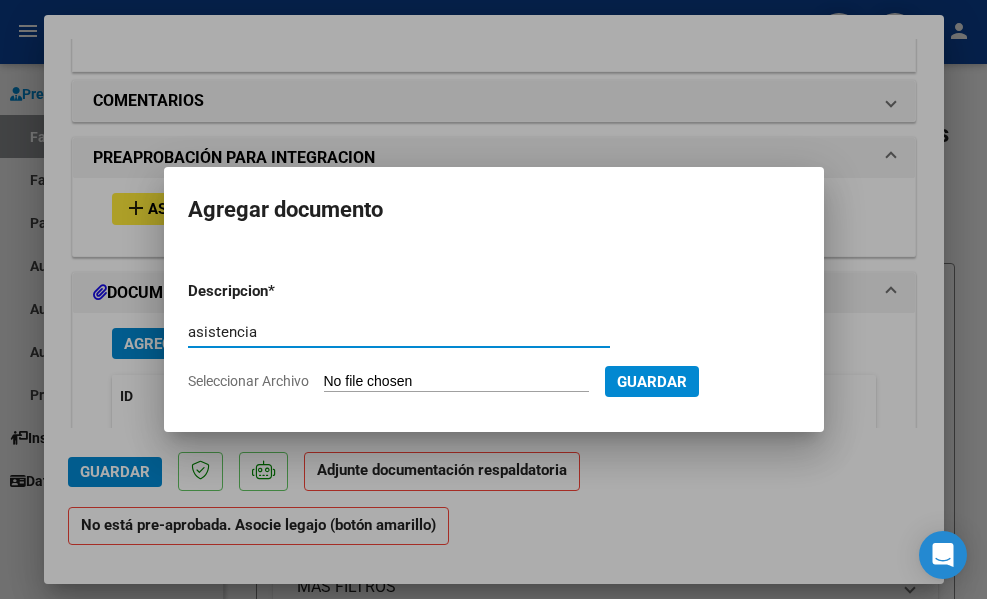 click on "asistencia" at bounding box center (399, 332) 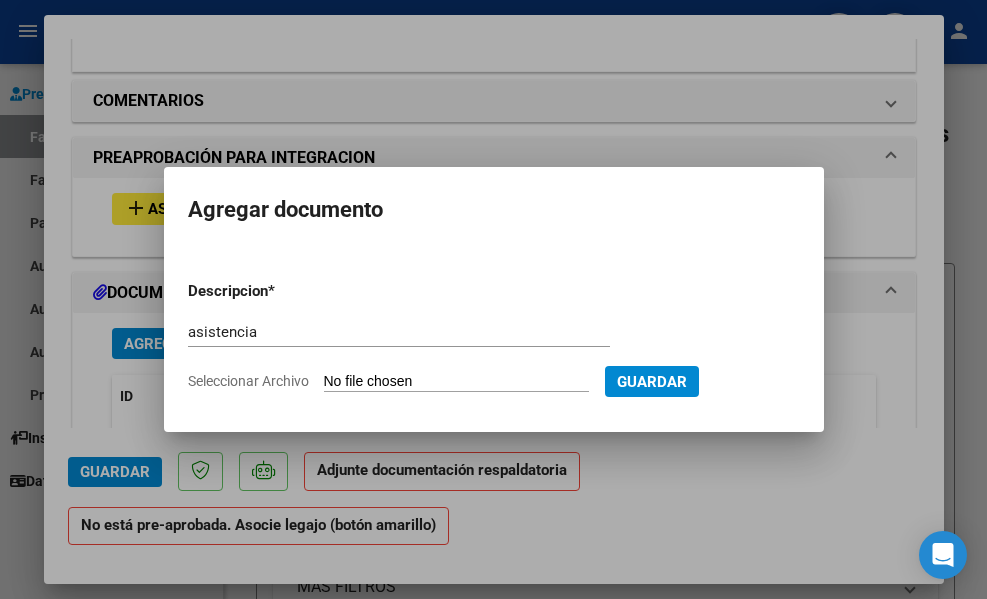 click on "Seleccionar Archivo" 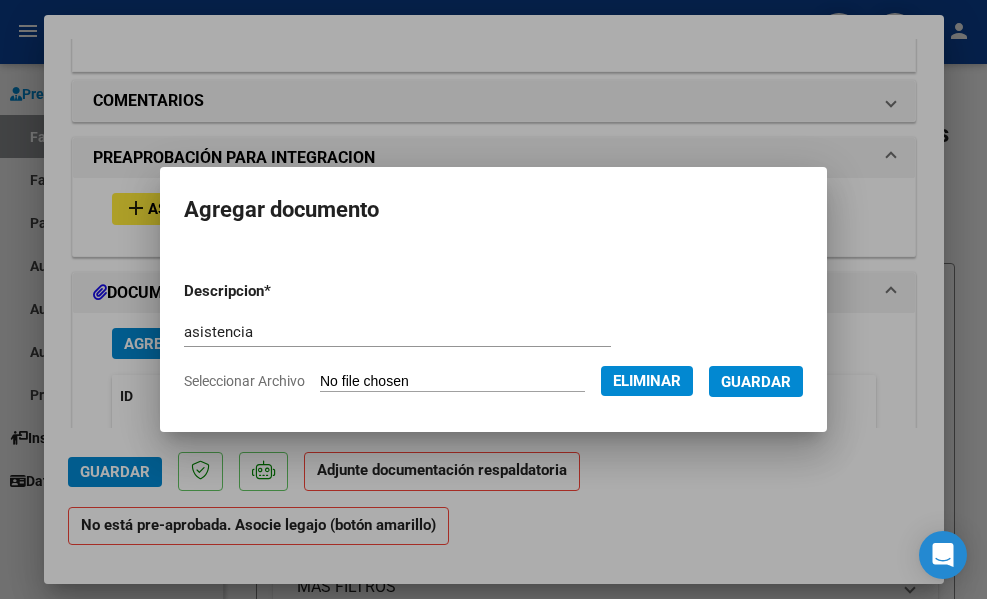 click on "Guardar" at bounding box center [756, 382] 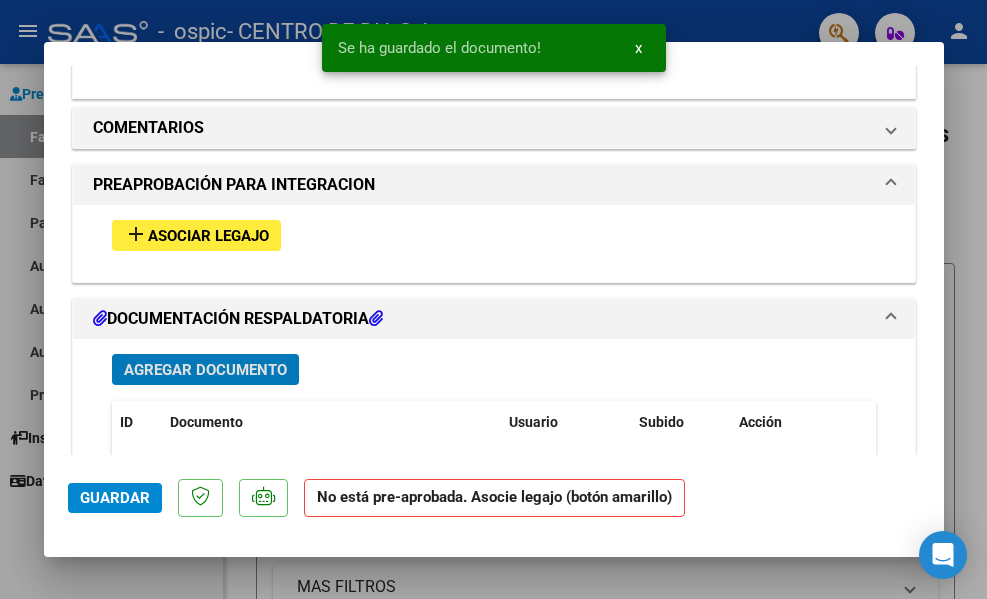 click on "Asociar Legajo" at bounding box center [208, 236] 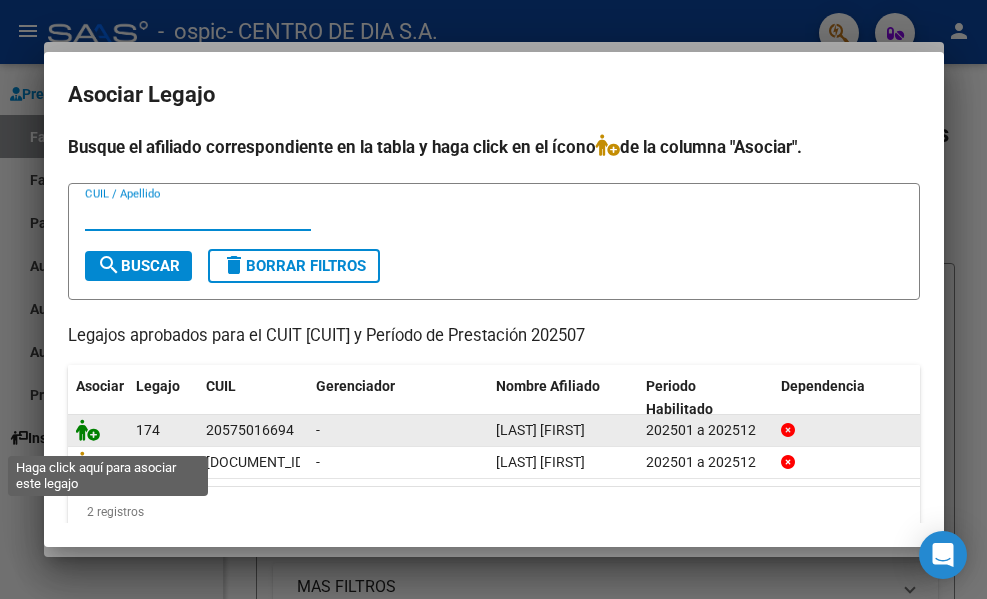 click 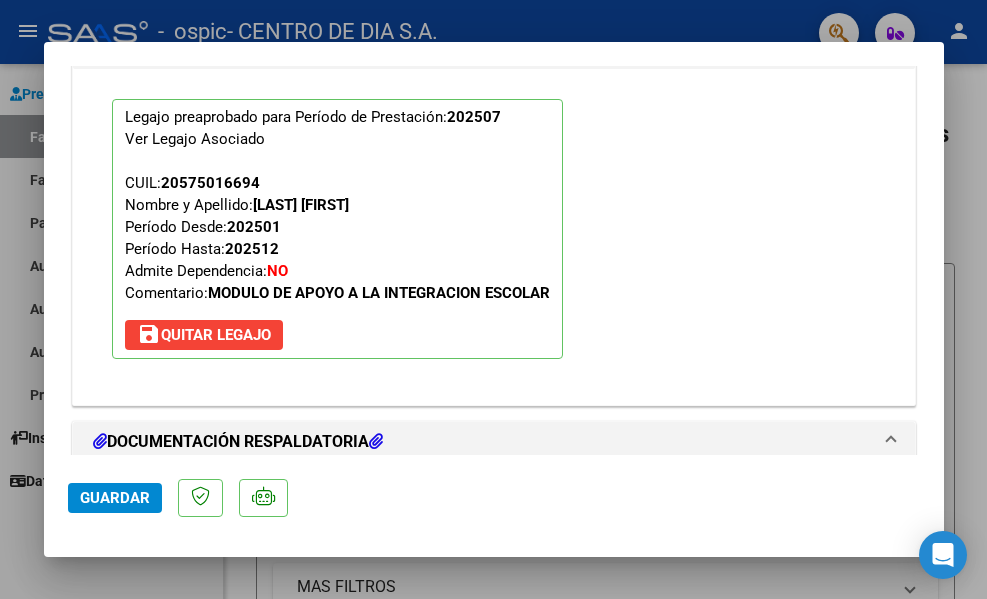 scroll, scrollTop: 1952, scrollLeft: 0, axis: vertical 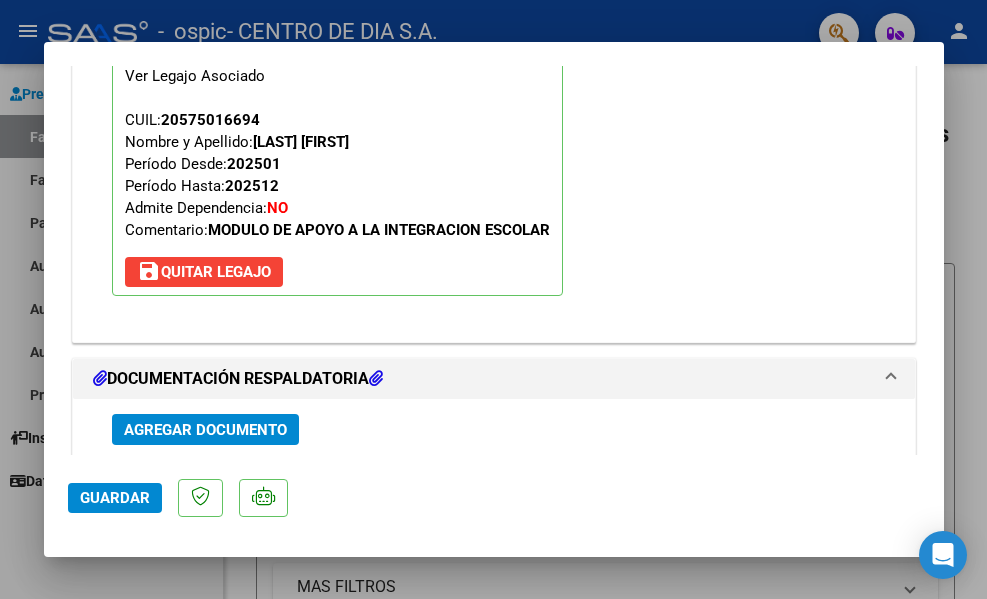 click on "Guardar" 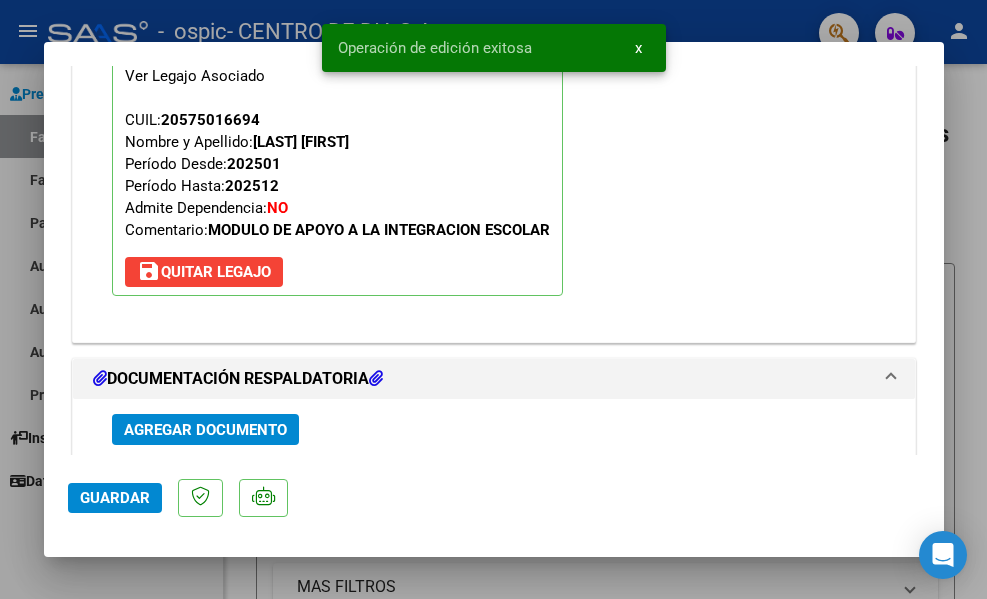 click on "x" at bounding box center (638, 48) 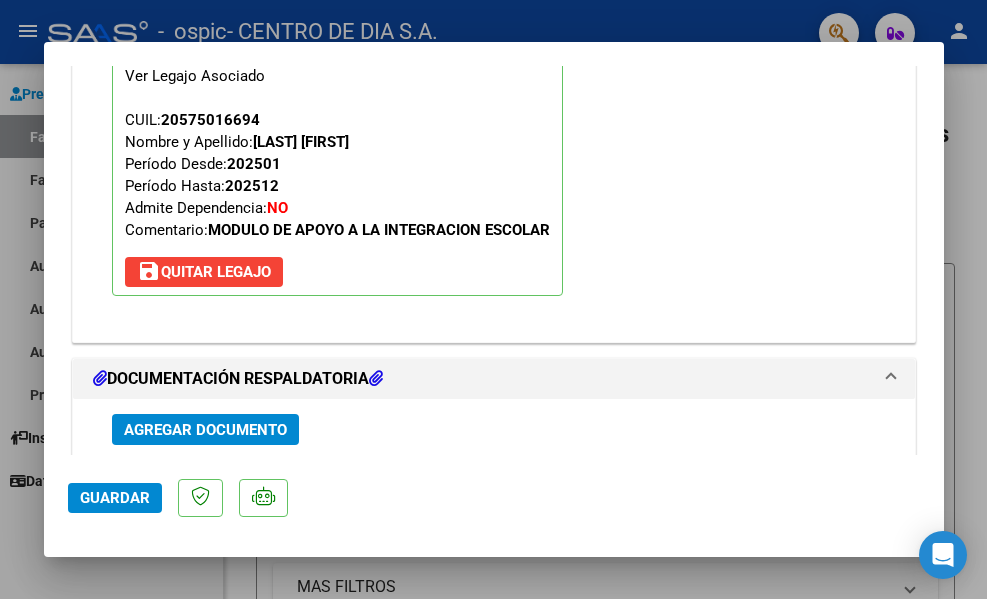 click at bounding box center [493, 299] 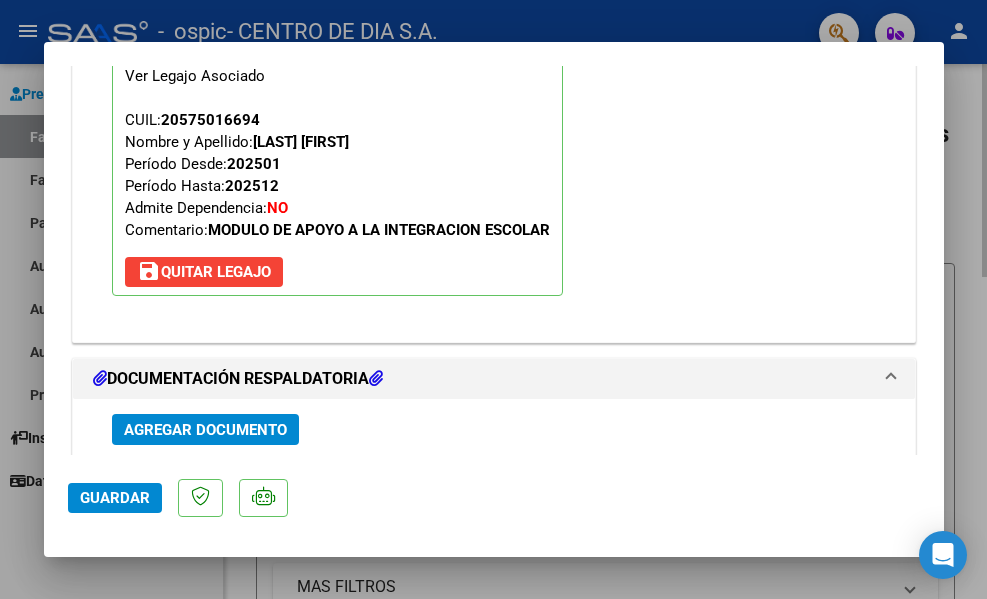 scroll, scrollTop: 1711, scrollLeft: 0, axis: vertical 